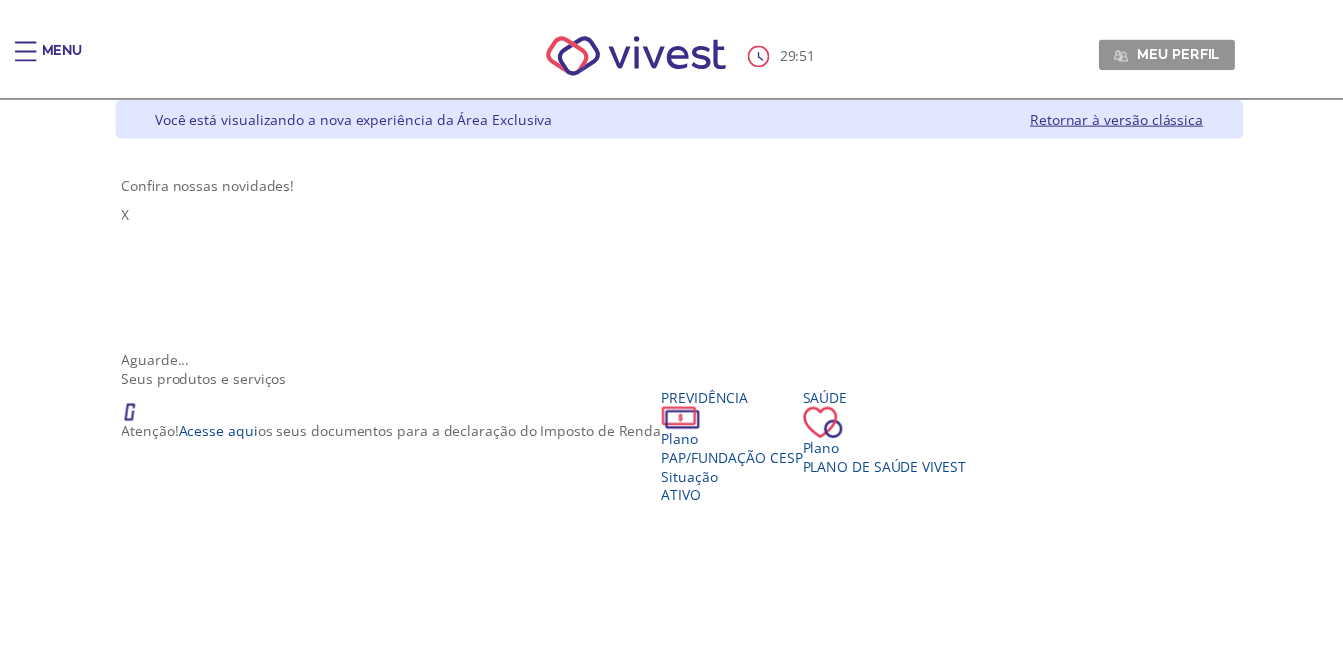 scroll, scrollTop: 100, scrollLeft: 0, axis: vertical 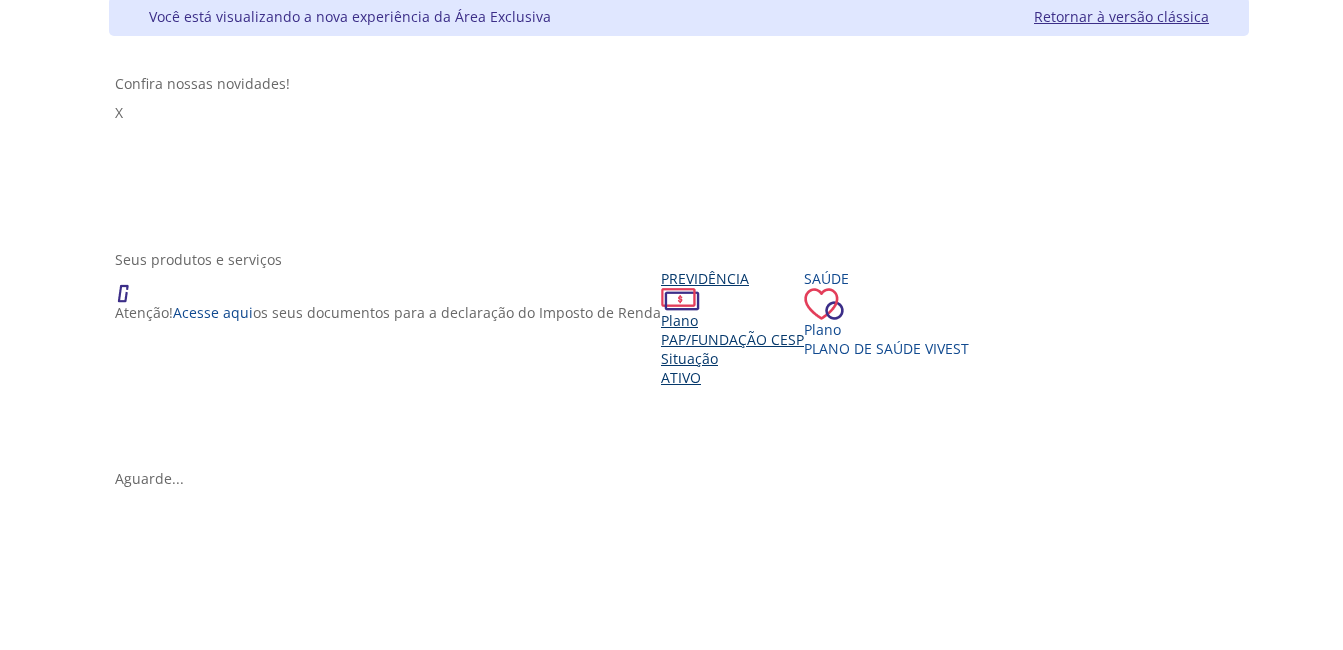 click on "PAP/Fundação CESP" at bounding box center (732, 339) 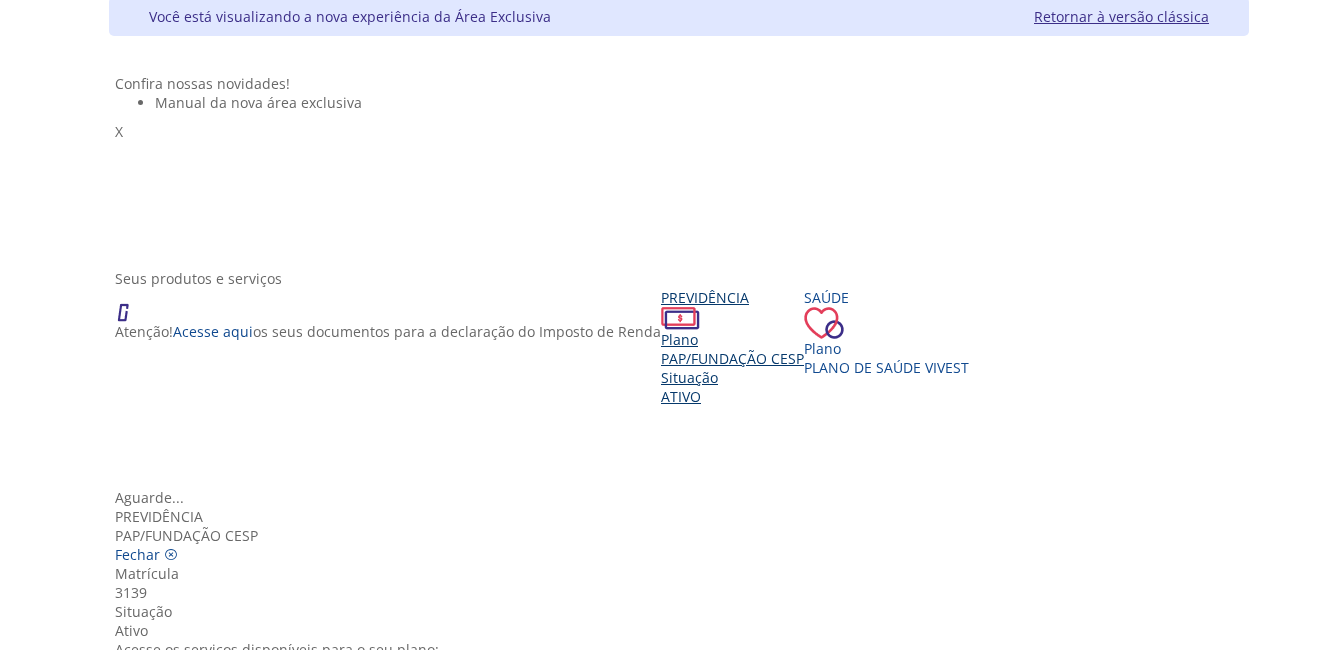 scroll, scrollTop: 0, scrollLeft: 0, axis: both 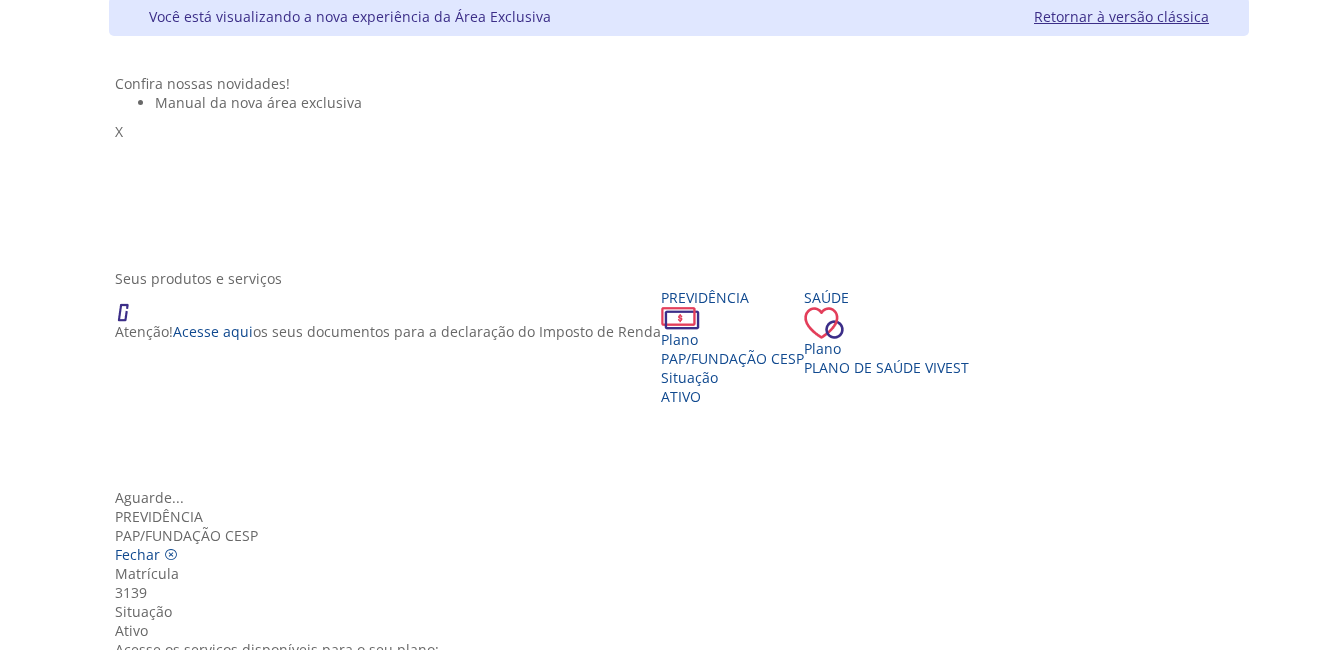 click at bounding box center (163, 707) 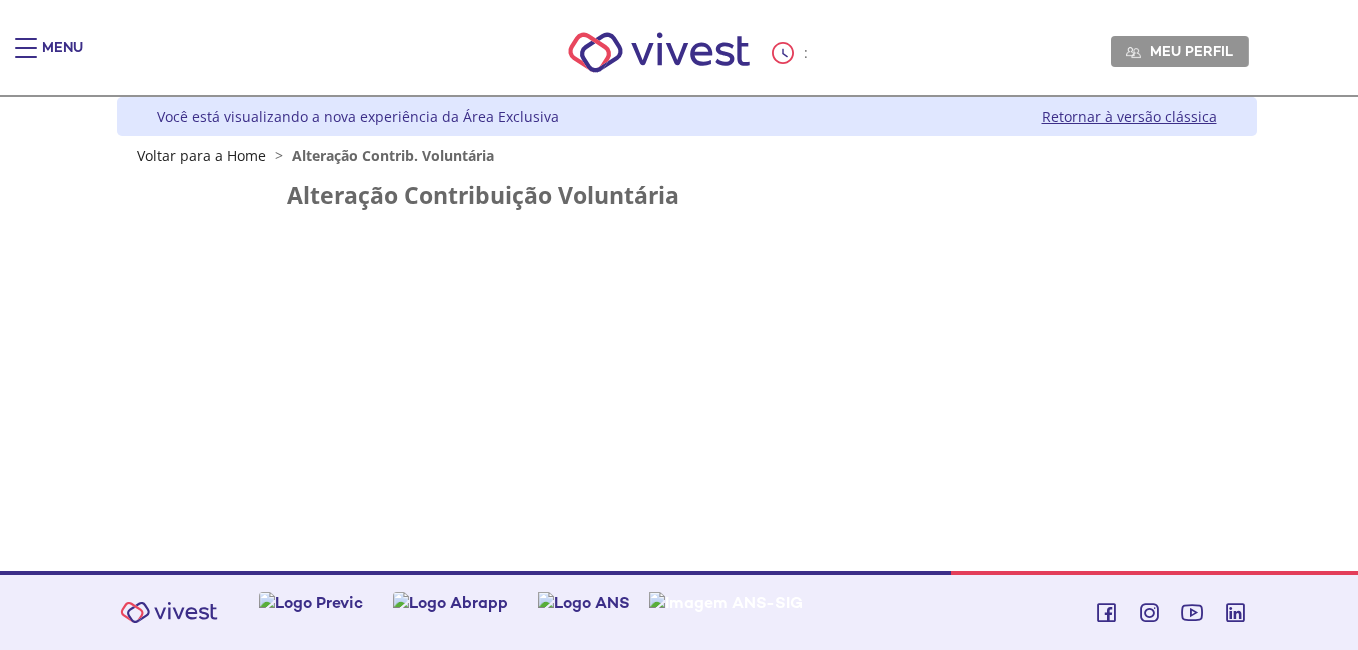 scroll, scrollTop: 0, scrollLeft: 0, axis: both 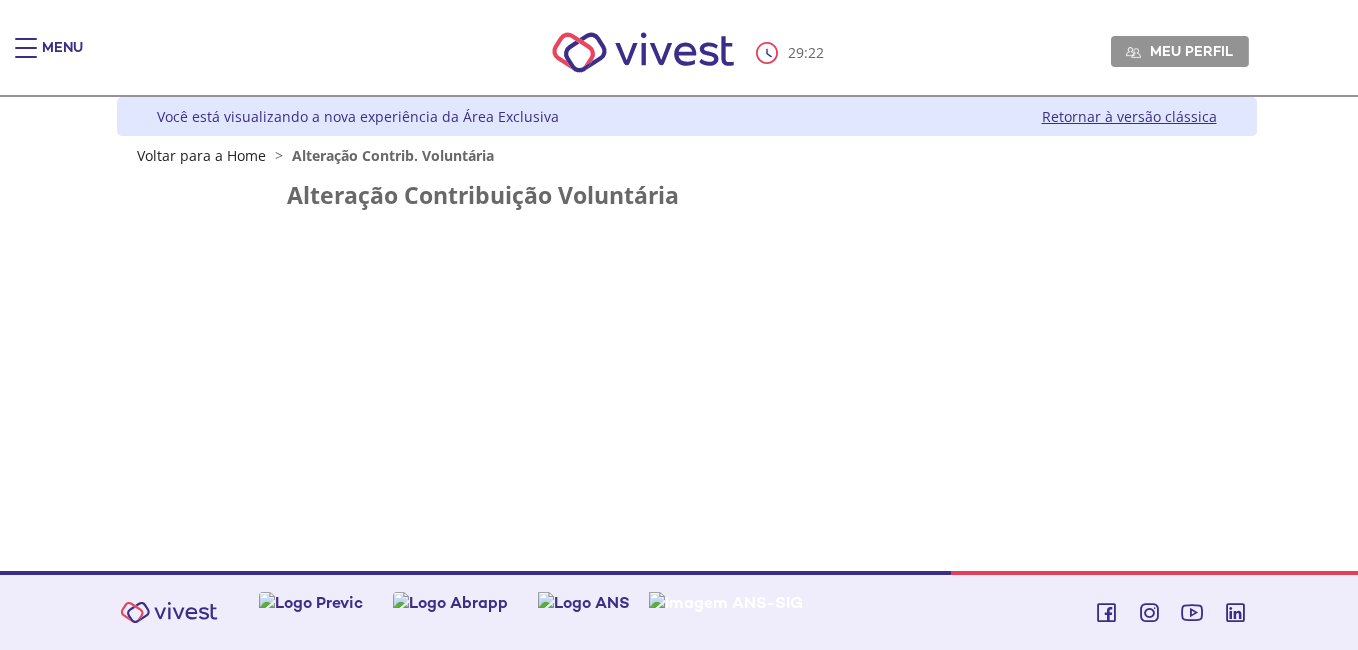 click at bounding box center (26, 58) 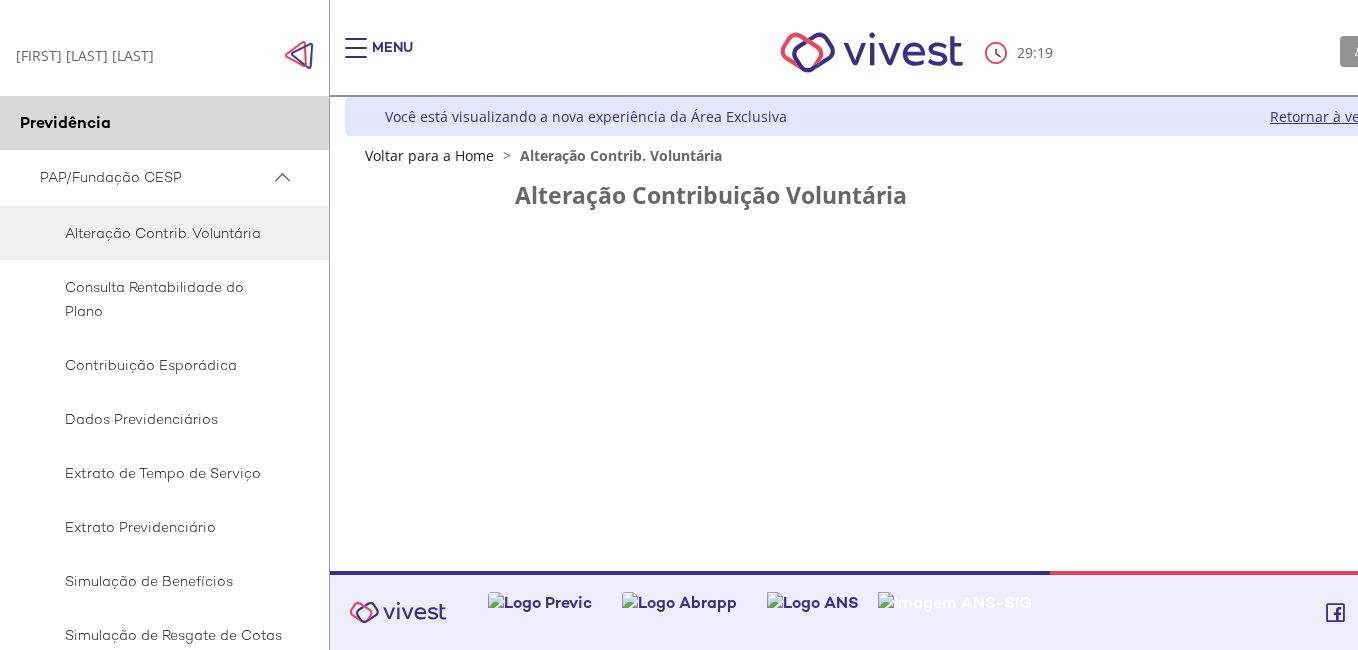 click at bounding box center [282, 177] 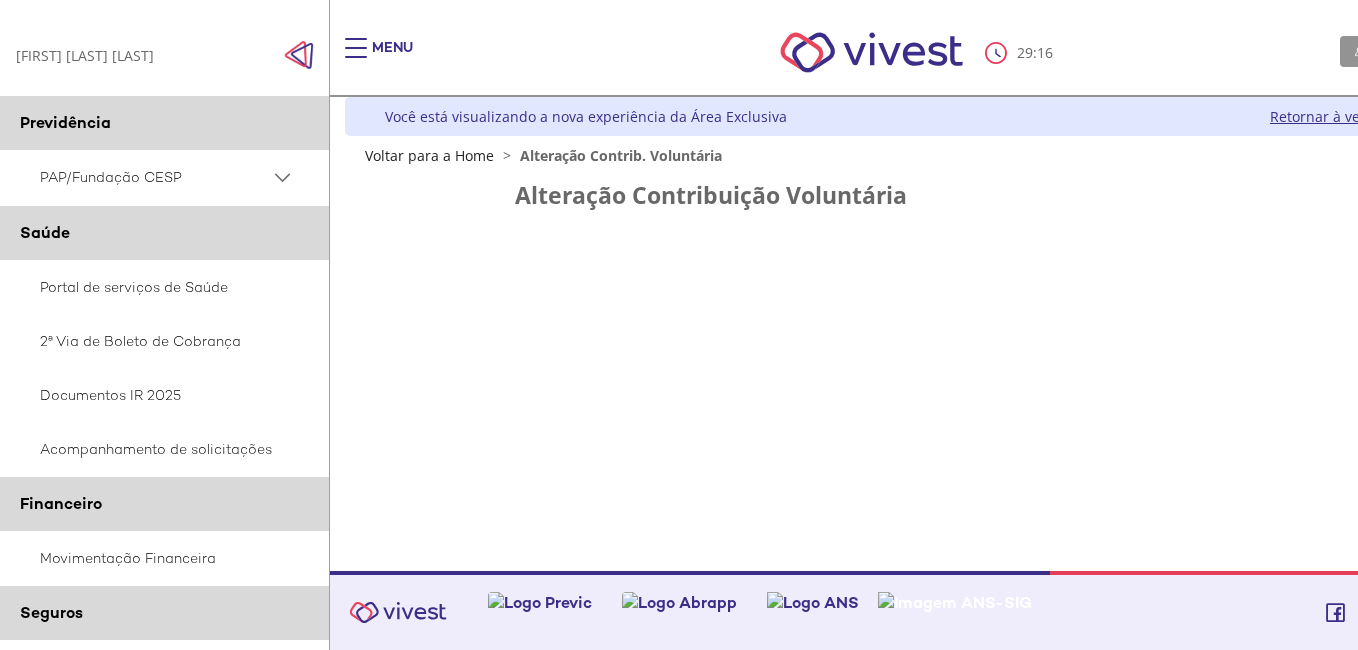 click on "Z7_I2KE1AG0L812E06EEDUM5P3GG2
FunCESP - Novo Contribuição Voluntária Portlet
Menu de ação do componente
${title}
${loading}
Ações
Alteração Contribuição Voluntária" at bounding box center [915, 213] 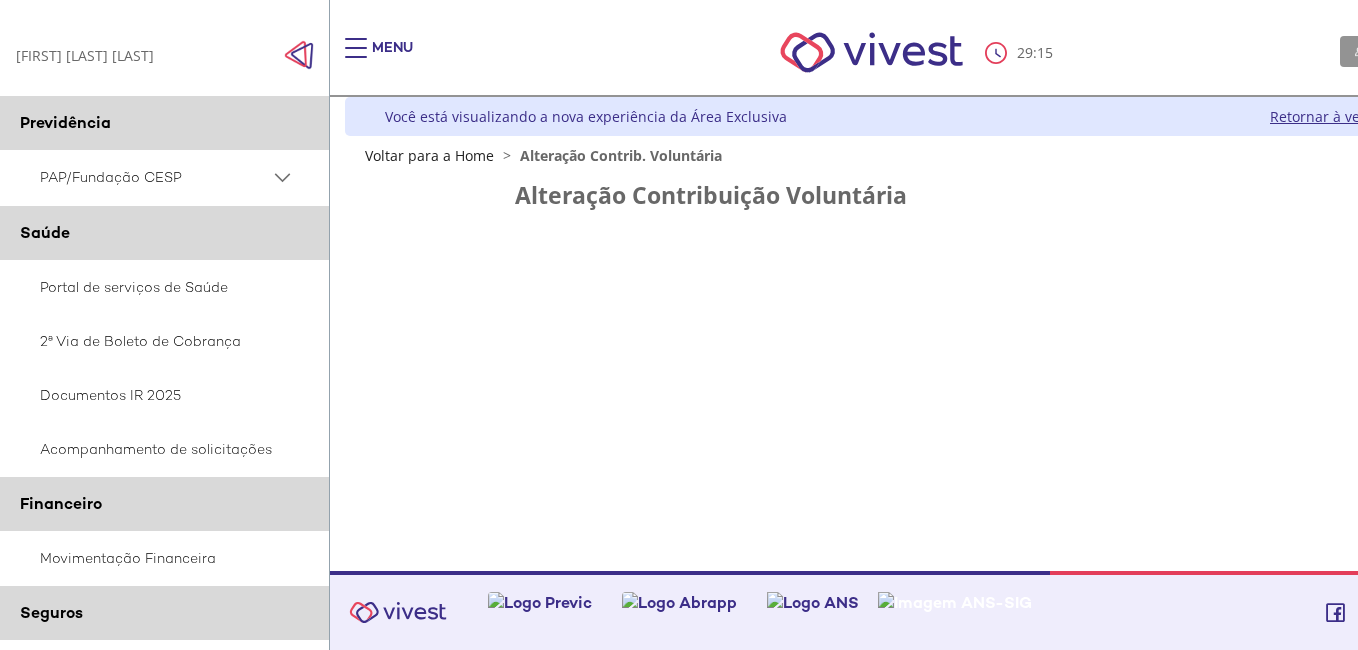 click at bounding box center (282, 177) 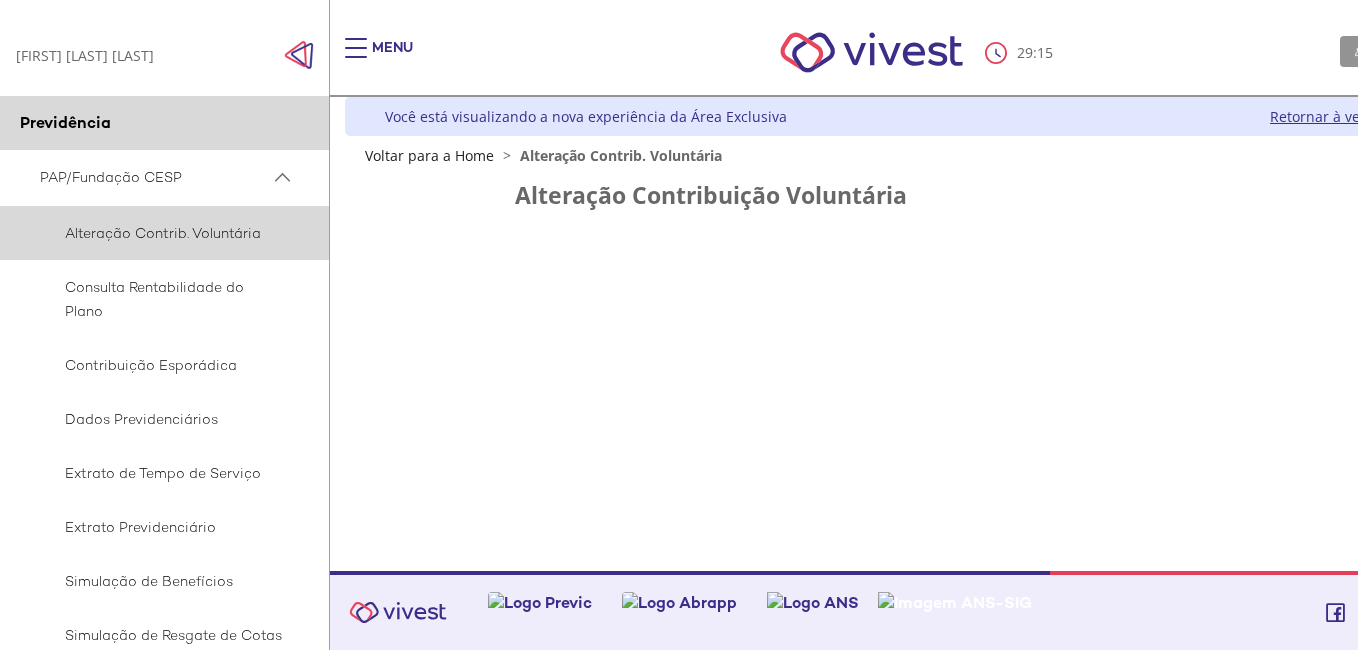 click on "Alteração Contrib. Voluntária" at bounding box center (161, 233) 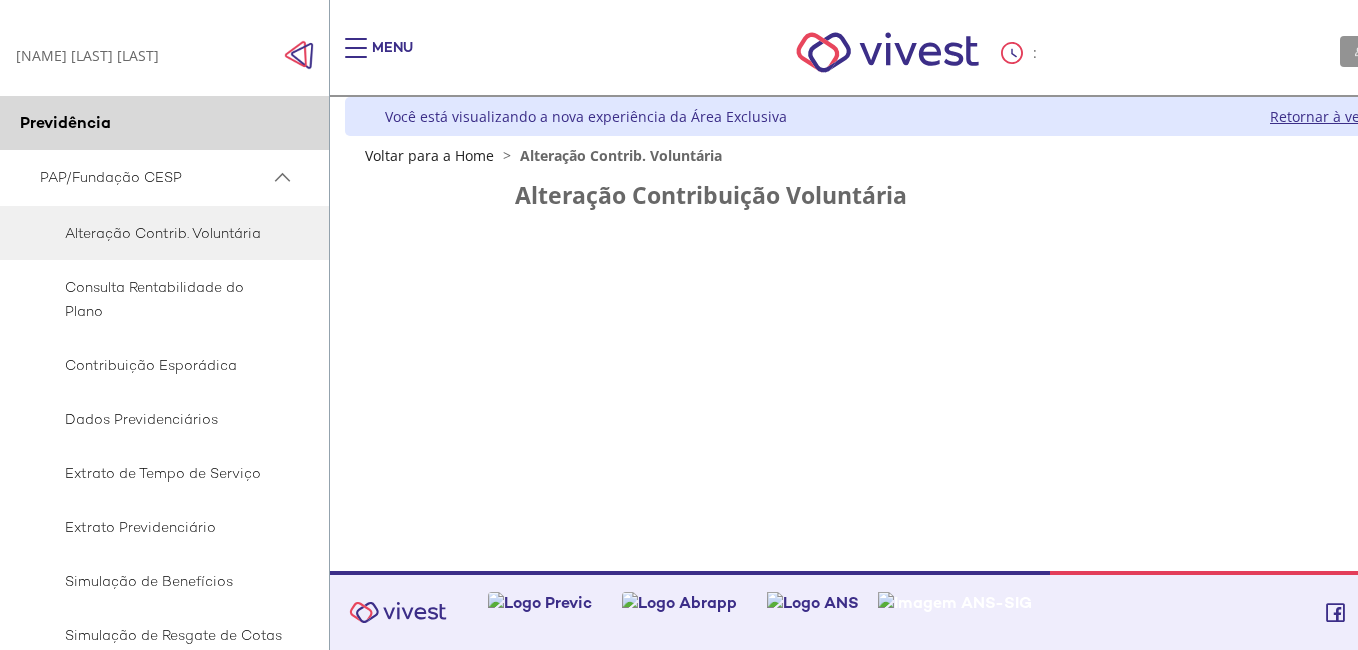 scroll, scrollTop: 0, scrollLeft: 0, axis: both 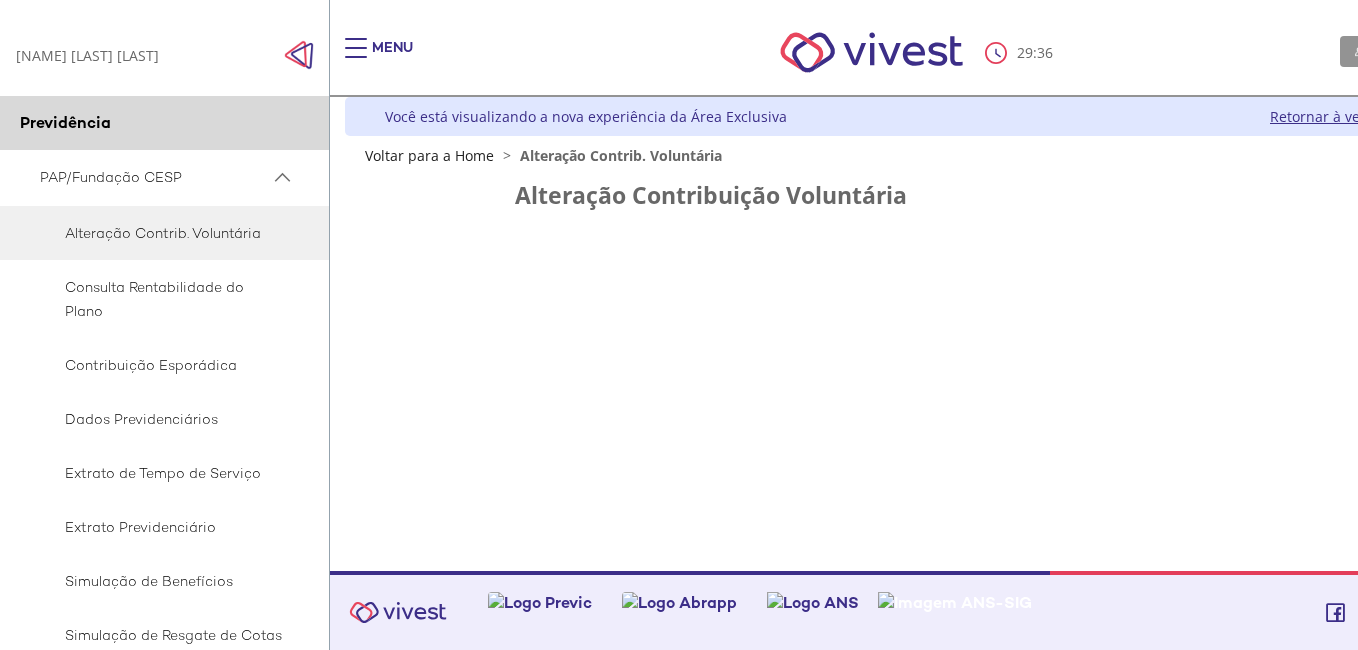 click at bounding box center [299, 55] 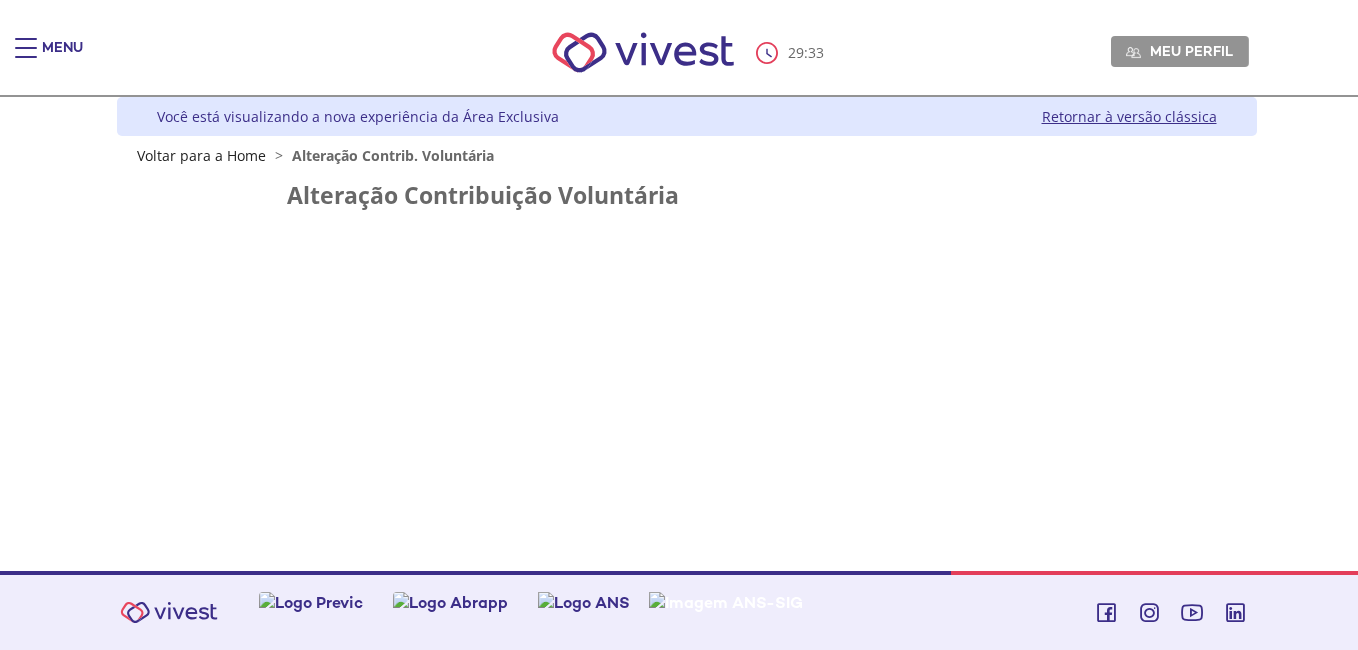 click at bounding box center (26, 58) 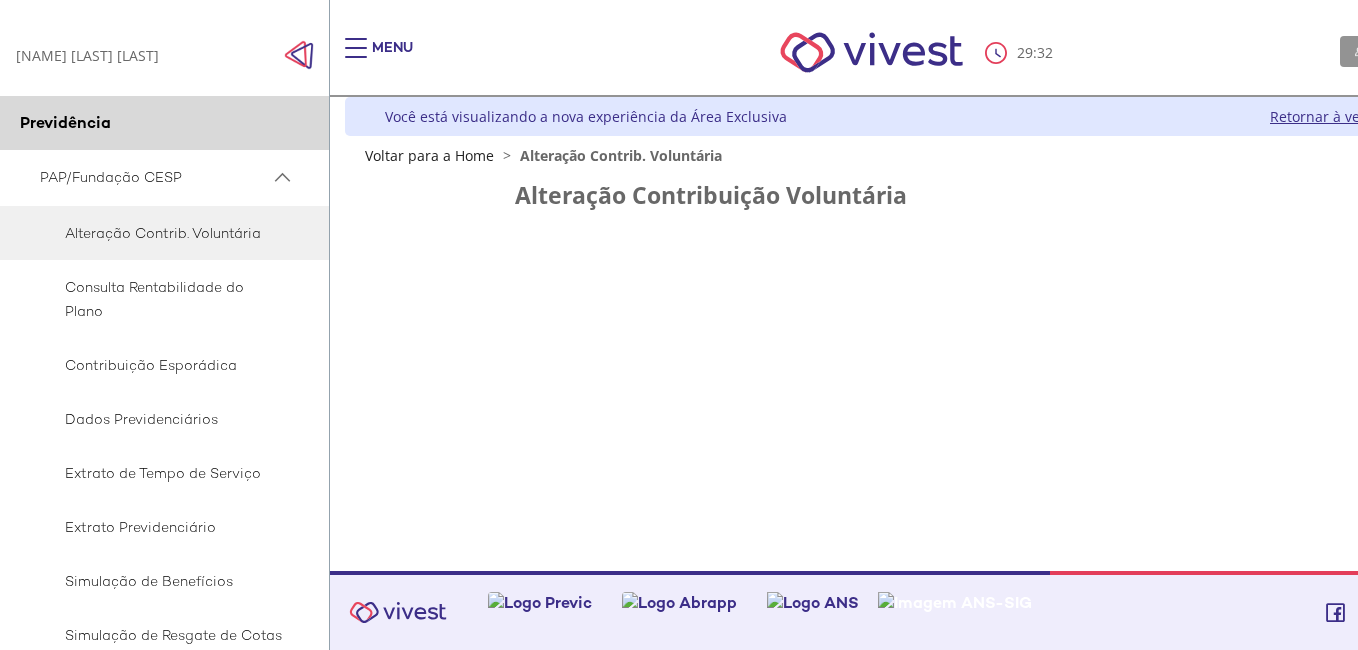 click on "PAP/Fundação CESP" at bounding box center [155, 177] 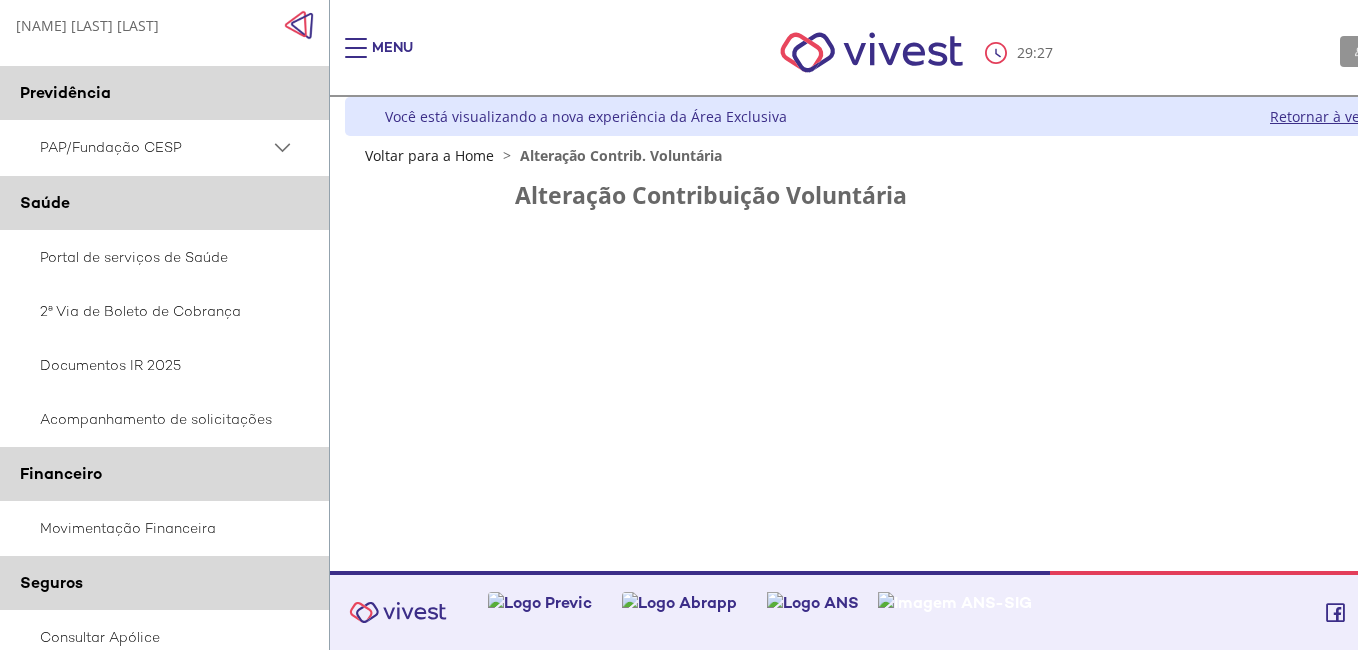 scroll, scrollTop: 0, scrollLeft: 0, axis: both 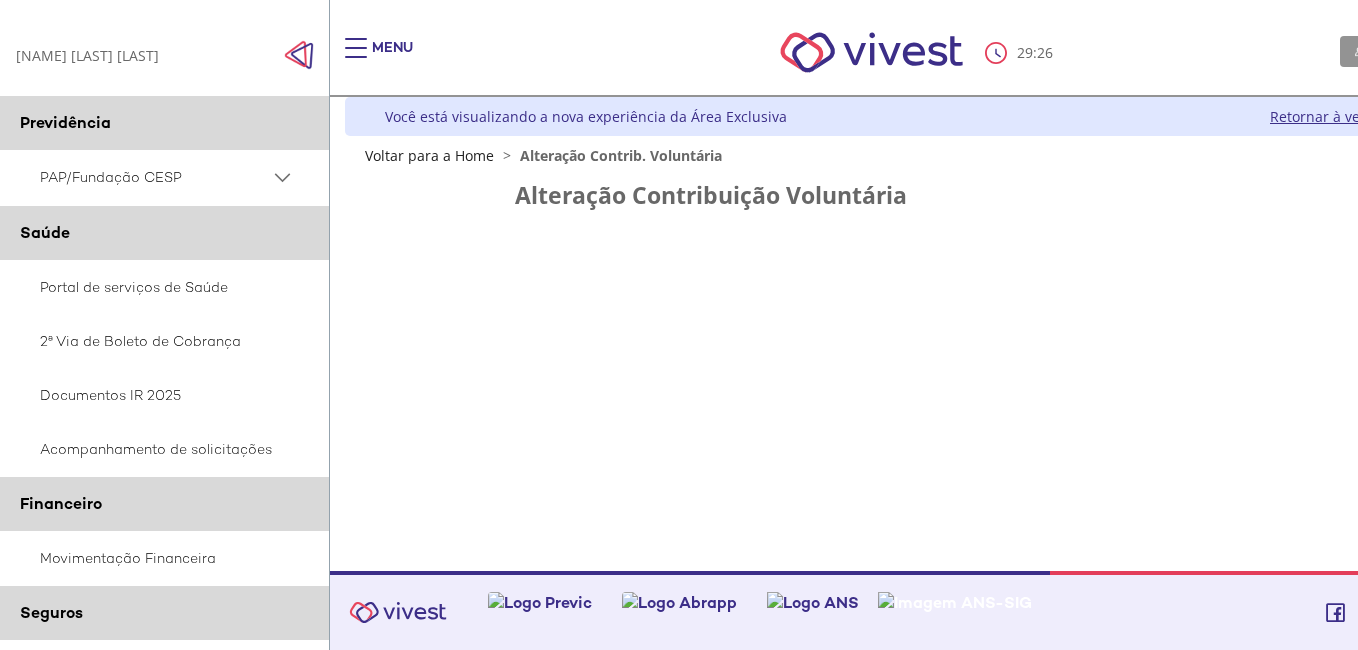 click on "PAP/Fundação CESP" at bounding box center [165, 177] 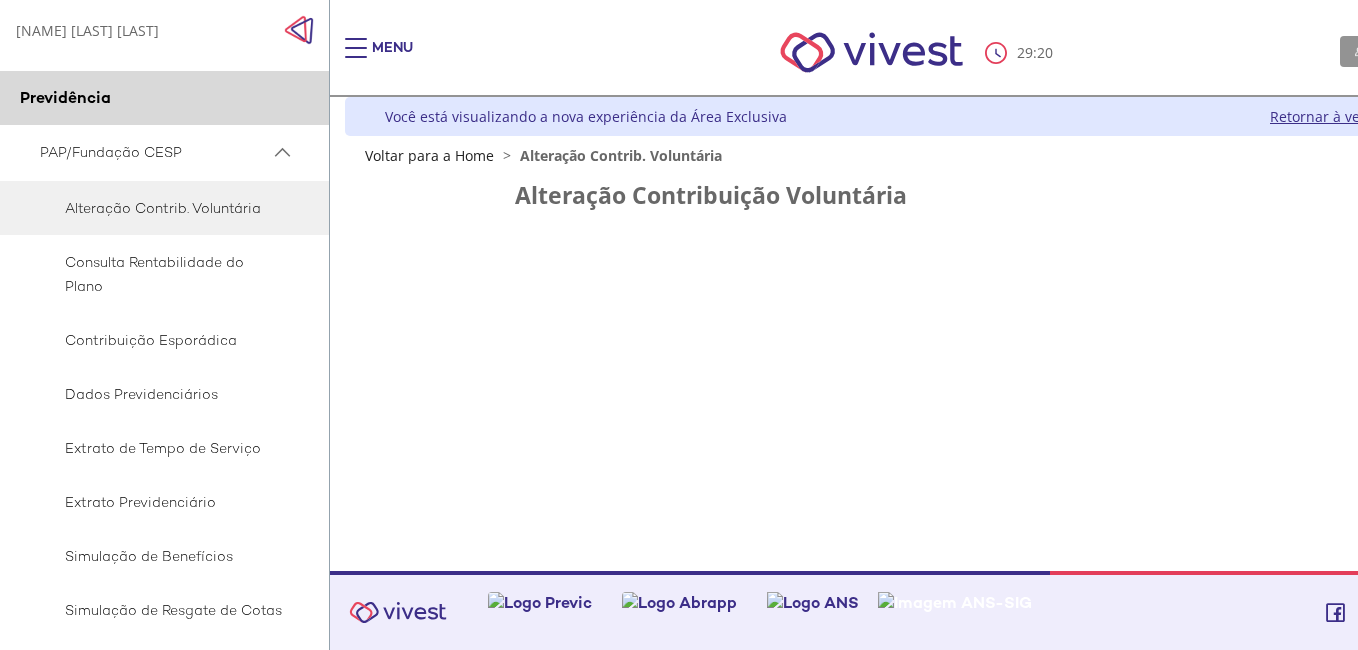 scroll, scrollTop: 0, scrollLeft: 0, axis: both 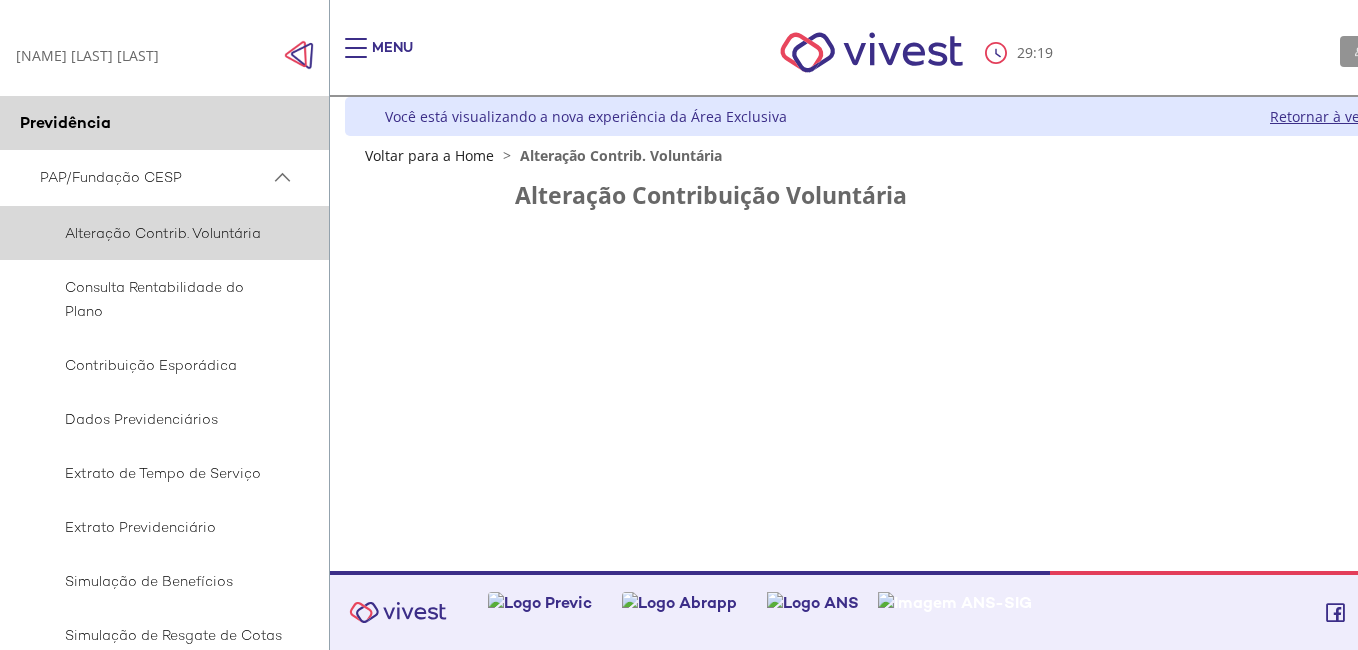 click on "Alteração Contrib. Voluntária" at bounding box center [161, 233] 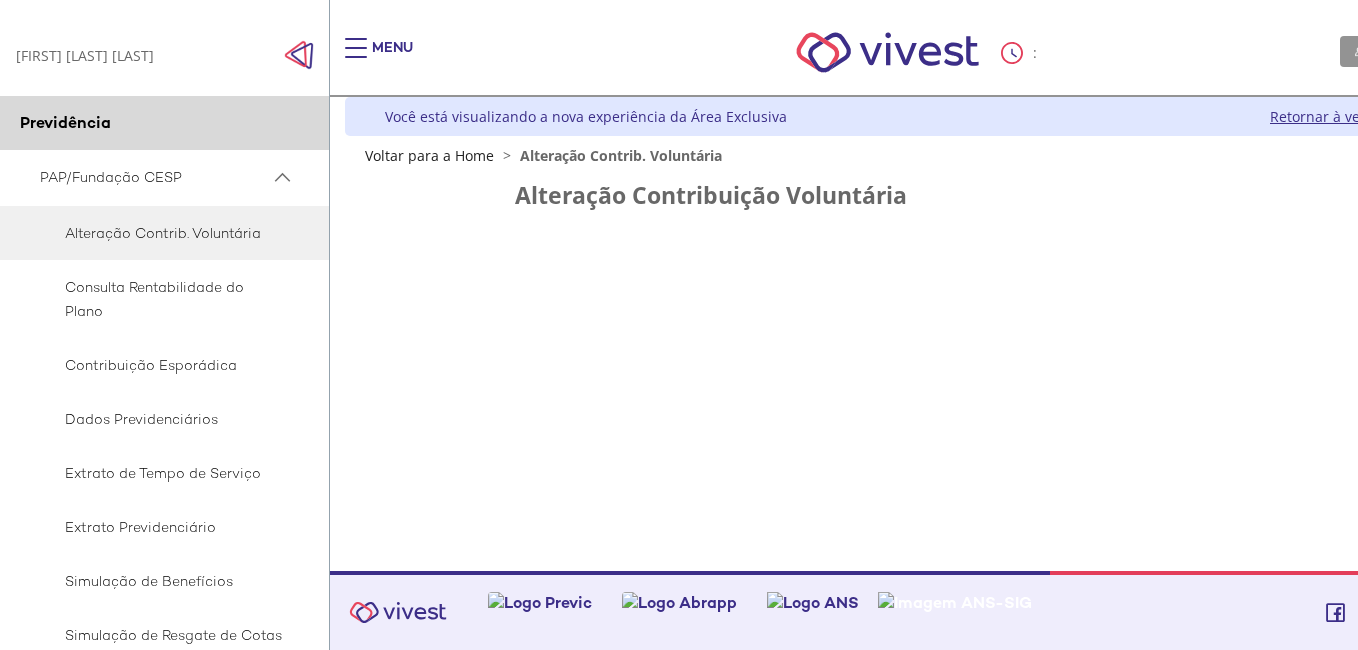 scroll, scrollTop: 0, scrollLeft: 0, axis: both 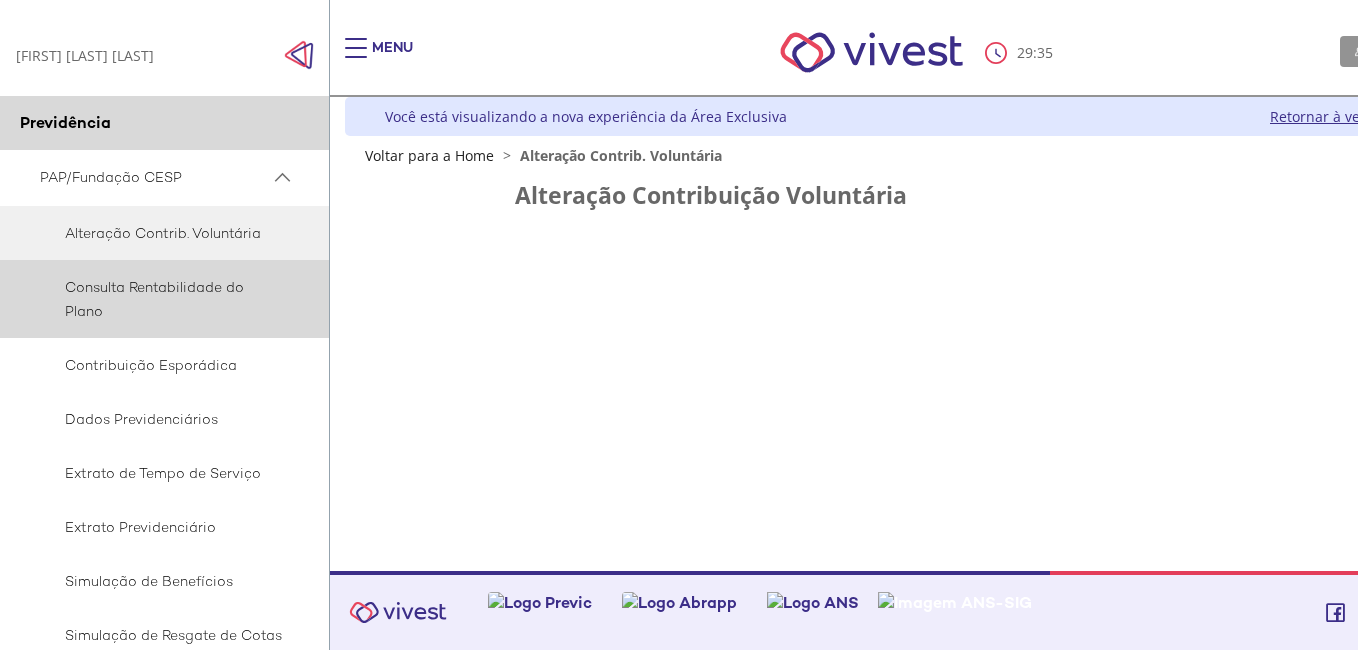 click on "Consulta Rentabilidade do Plano" at bounding box center (161, 299) 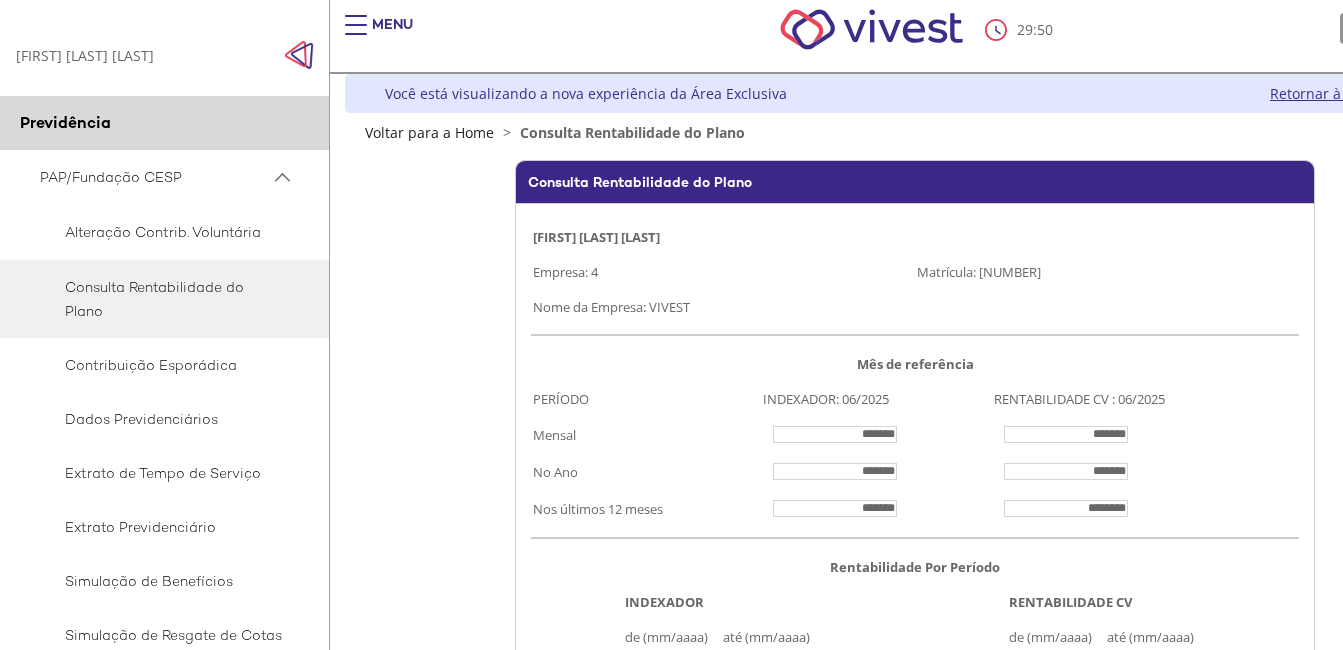 scroll, scrollTop: 0, scrollLeft: 0, axis: both 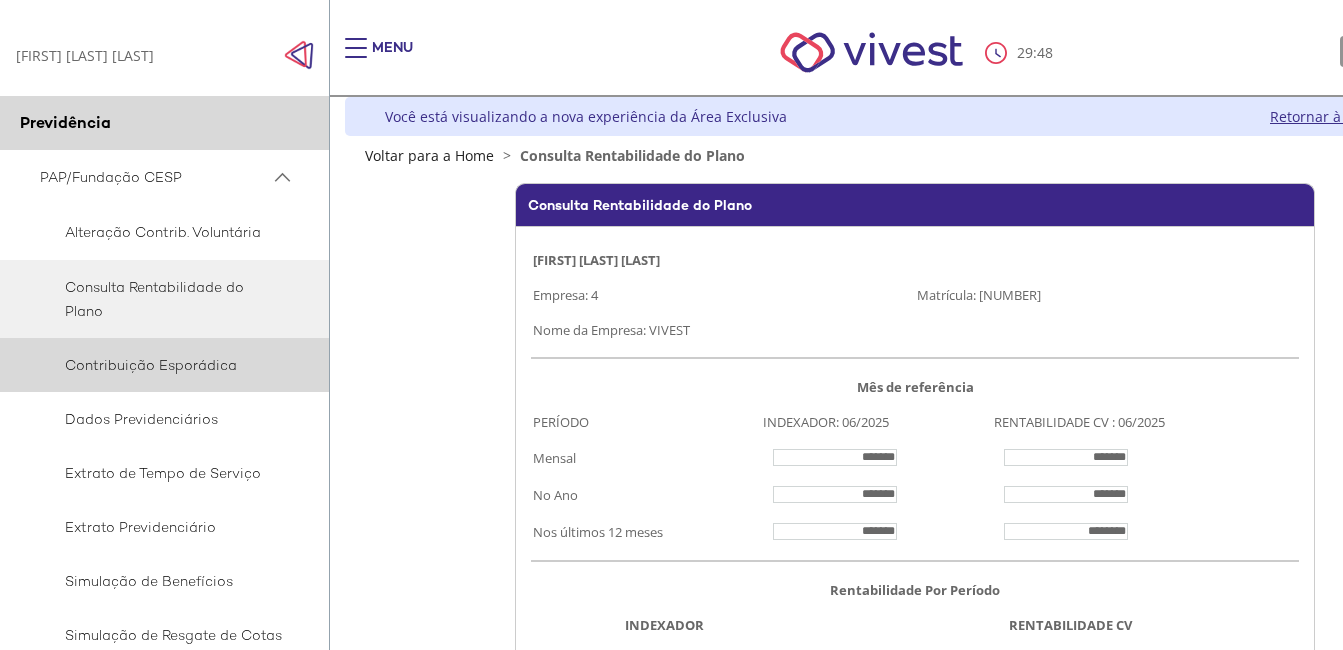 click on "Contribuição Esporádica" at bounding box center (161, 365) 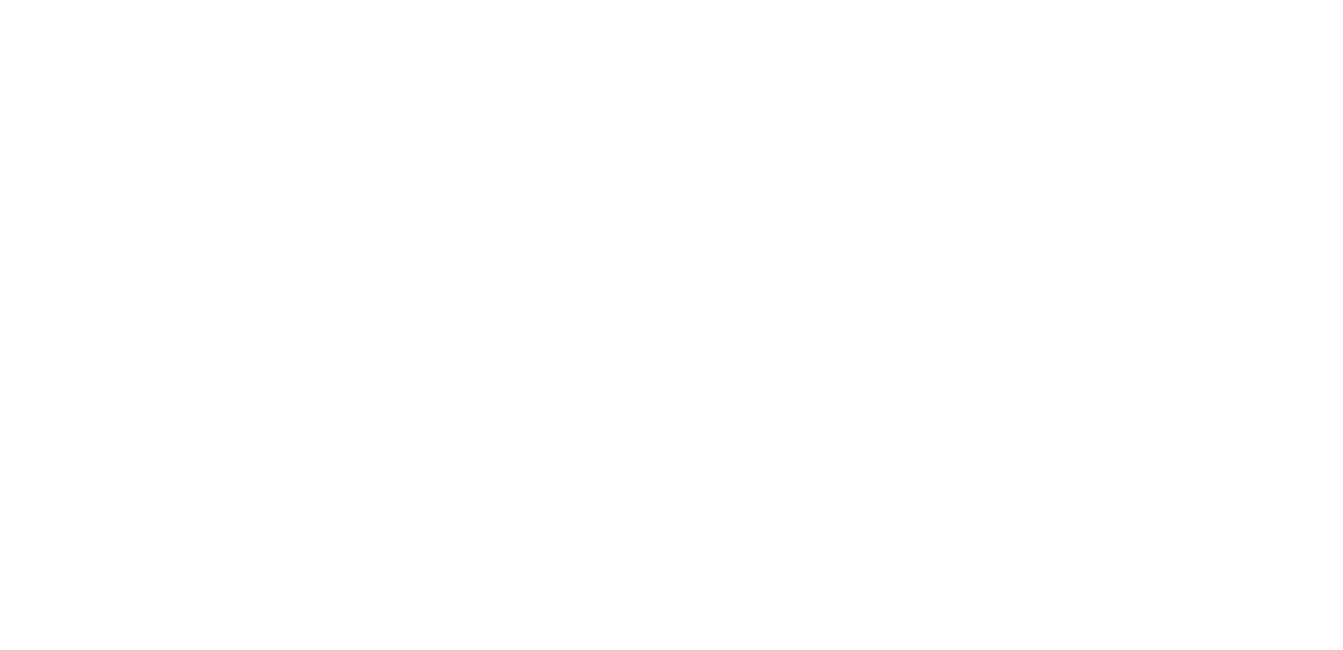 scroll, scrollTop: 0, scrollLeft: 0, axis: both 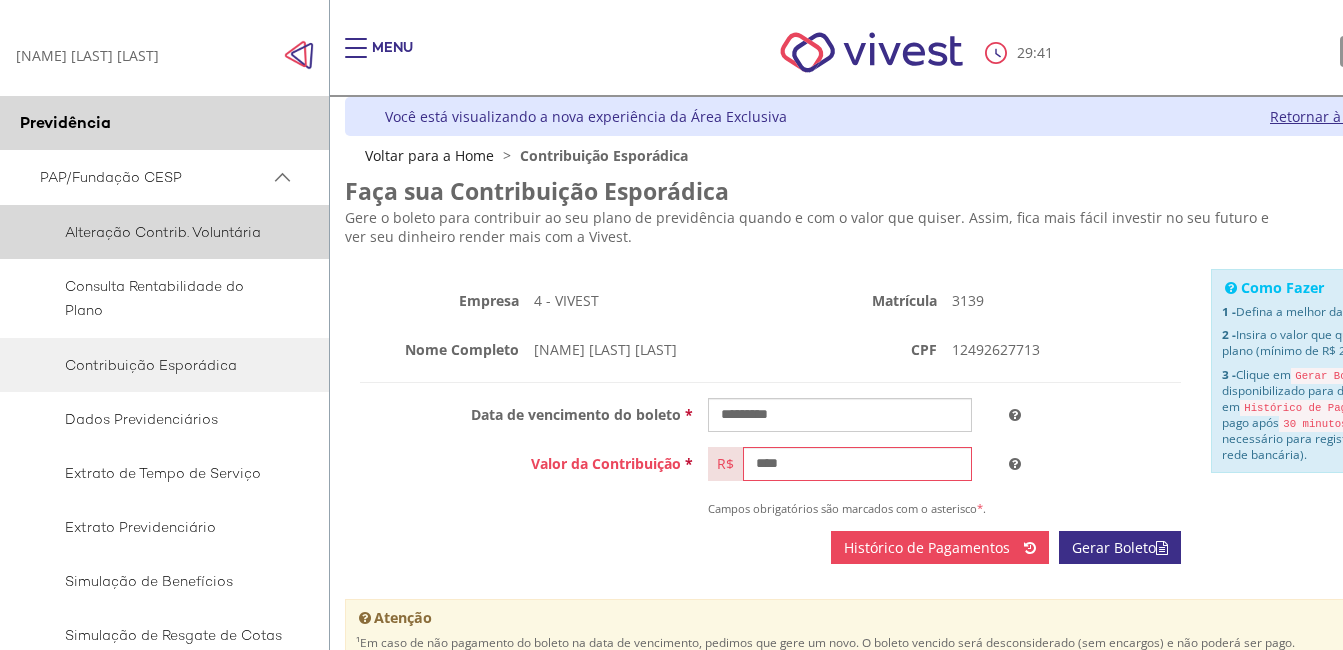 click on "Alteração Contrib. Voluntária" at bounding box center (161, 232) 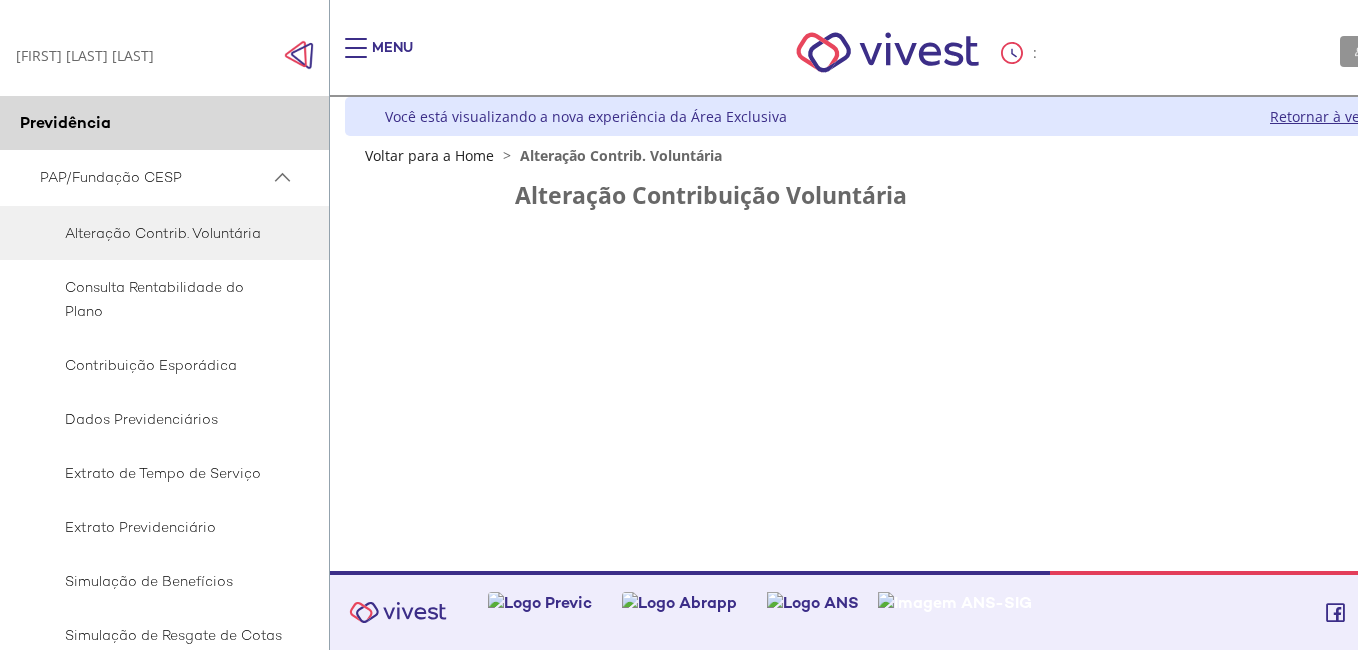 scroll, scrollTop: 0, scrollLeft: 0, axis: both 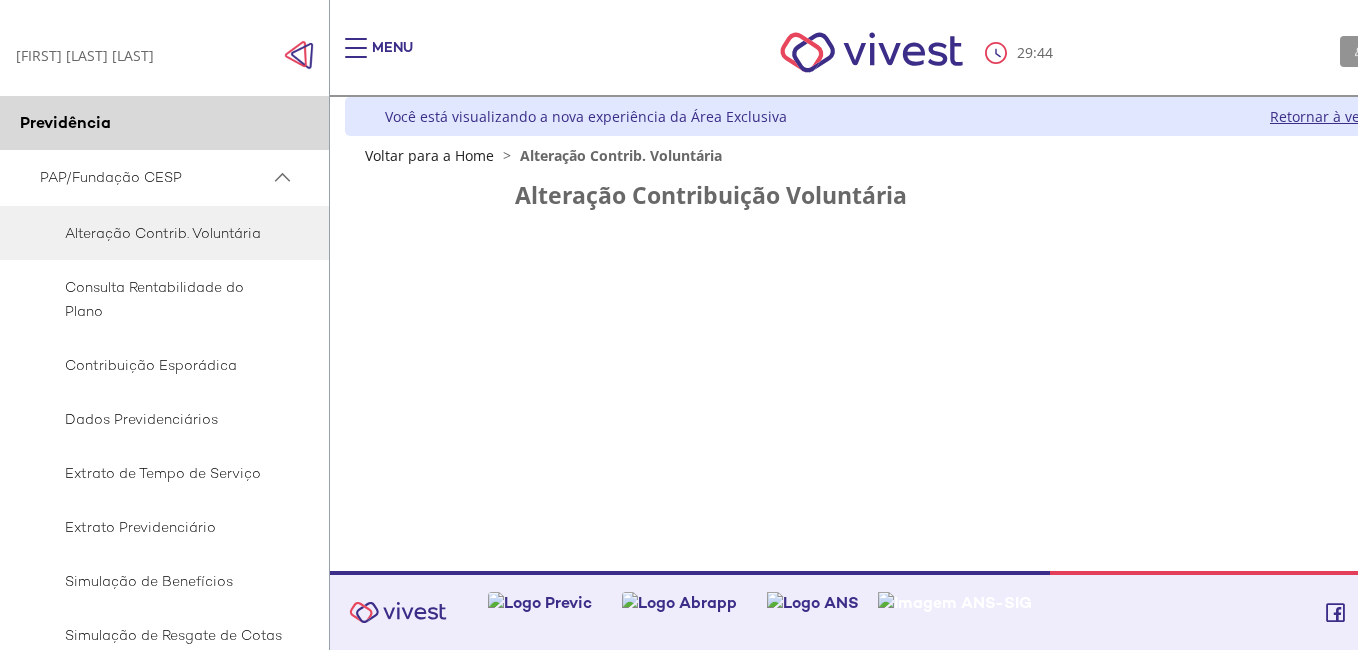 click at bounding box center [299, 55] 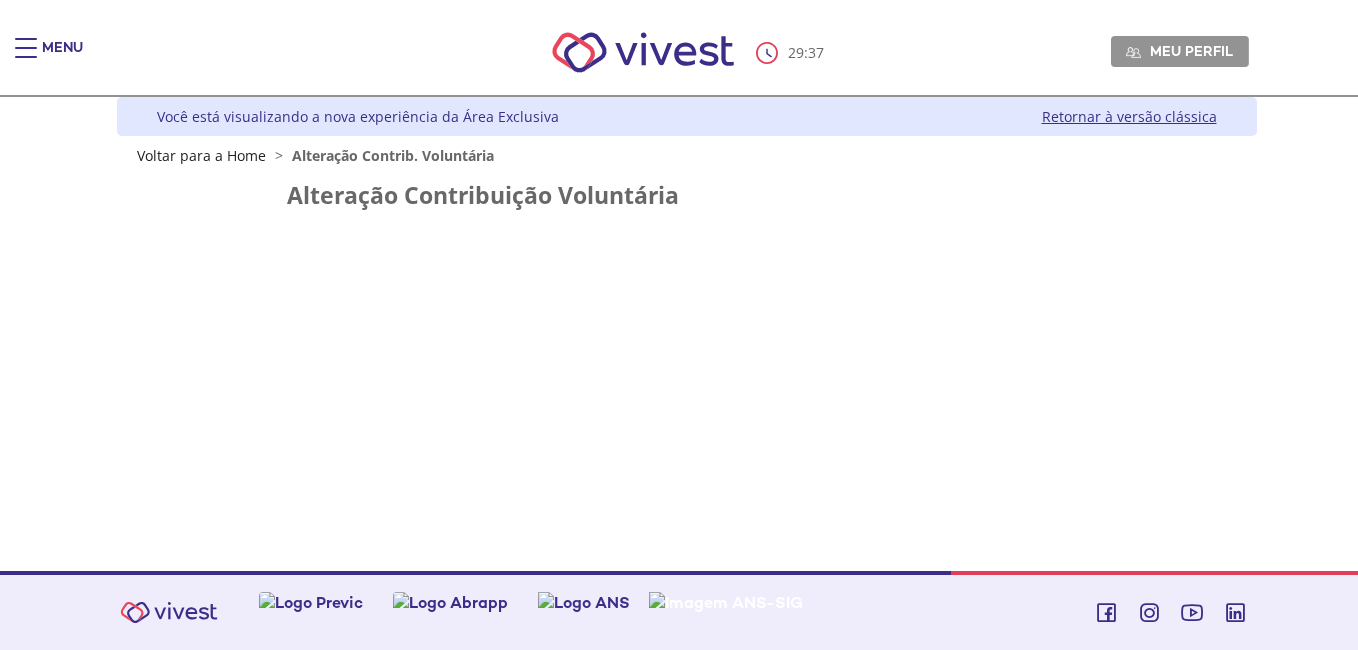 click on "Z6_L19A13G0LGPF00Q7UV9Q807RM1
Você está visualizando a nova experiência da Área Exclusiva
Retornar à versão clássica
Voltar para a Home
>
Alteração Contrib. Voluntária
{}
Z7_I2KE1AG0L812E06EEDUM5P3GG2
FunCESP - Novo Contribuição Voluntária Portlet
Menu de ação do componente
${title}
${loading}
Ações
Alteração Contribuição Voluntária" at bounding box center [679, 334] 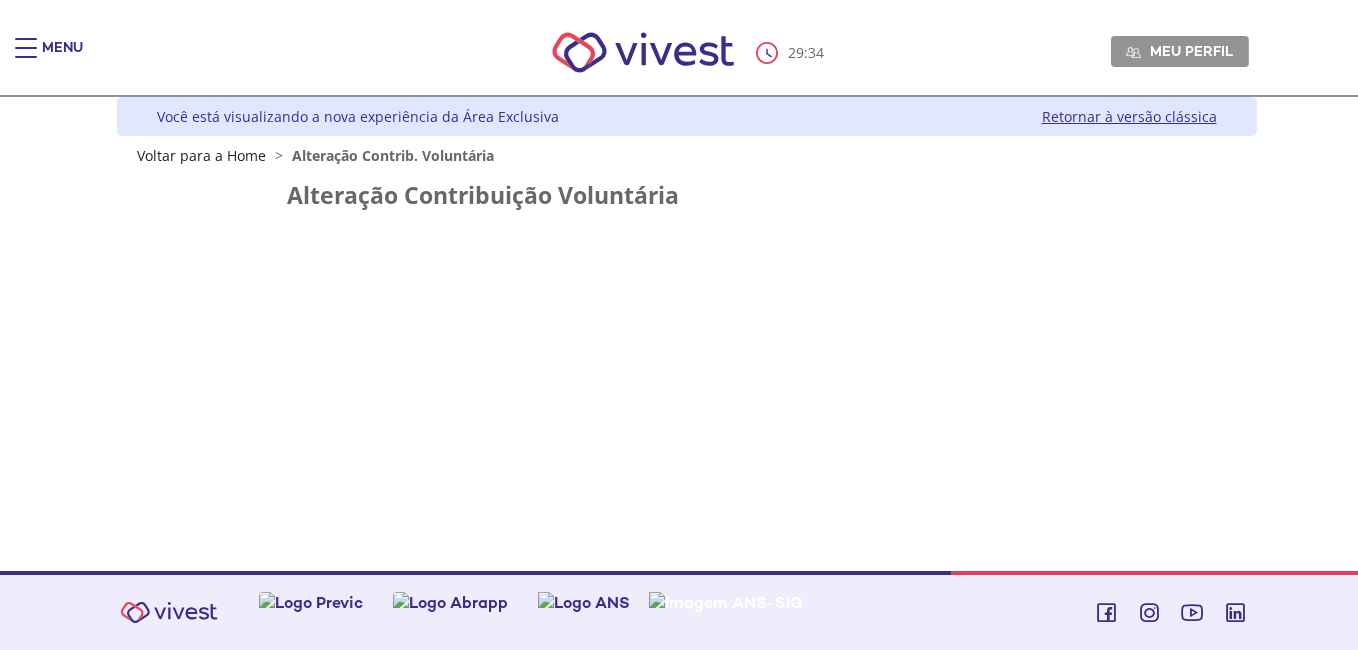 click on "Z6_L19A13G0LGPF00Q7UV9Q807RM1
Você está visualizando a nova experiência da Área Exclusiva
Retornar à versão clássica
Voltar para a Home
>
Alteração Contrib. Voluntária
{}
Z7_I2KE1AG0L812E06EEDUM5P3GG2
FunCESP - Novo Contribuição Voluntária Portlet
Menu de ação do componente
${title}
${loading}
Ações
Alteração Contribuição Voluntária" at bounding box center (679, 334) 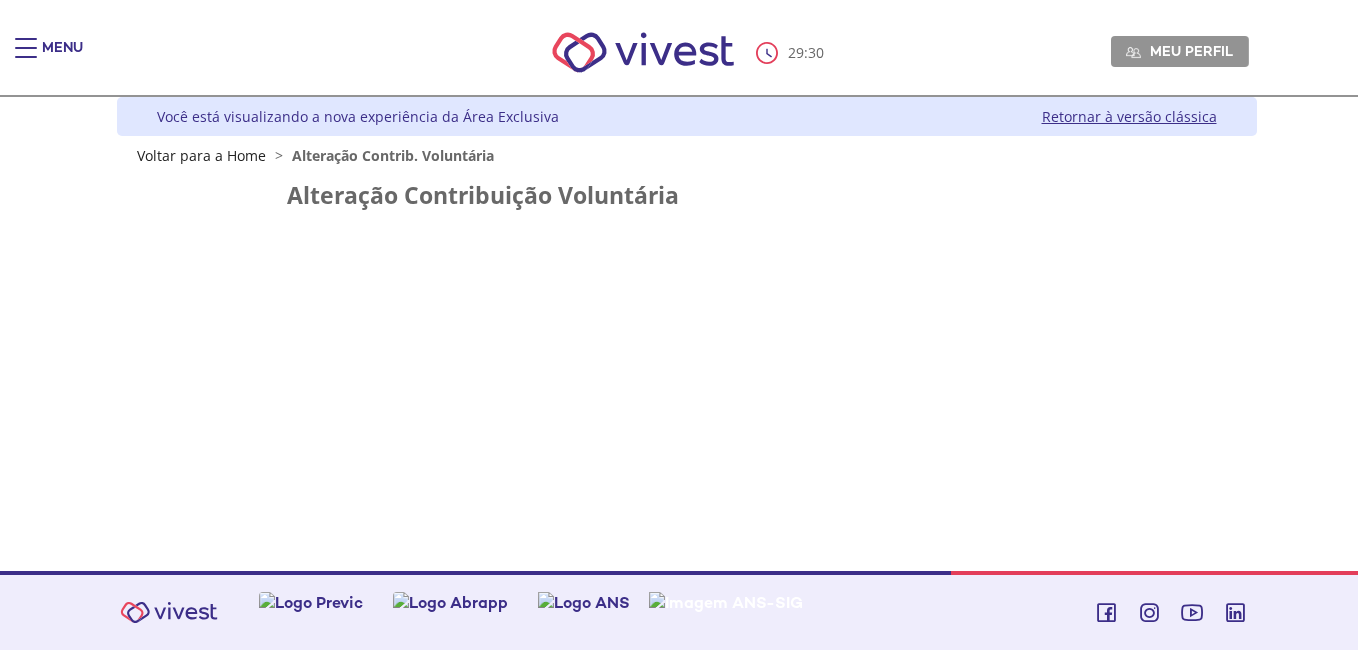 click on "Z6_L19A13G0LGPF00Q7UV9Q807RM1
Você está visualizando a nova experiência da Área Exclusiva
Retornar à versão clássica
Voltar para a Home
>
Alteração Contrib. Voluntária
{}
Z7_I2KE1AG0L812E06EEDUM5P3GG2
FunCESP - Novo Contribuição Voluntária Portlet
Menu de ação do componente
${title}
${loading}
Ações
Alteração Contribuição Voluntária" at bounding box center [679, 334] 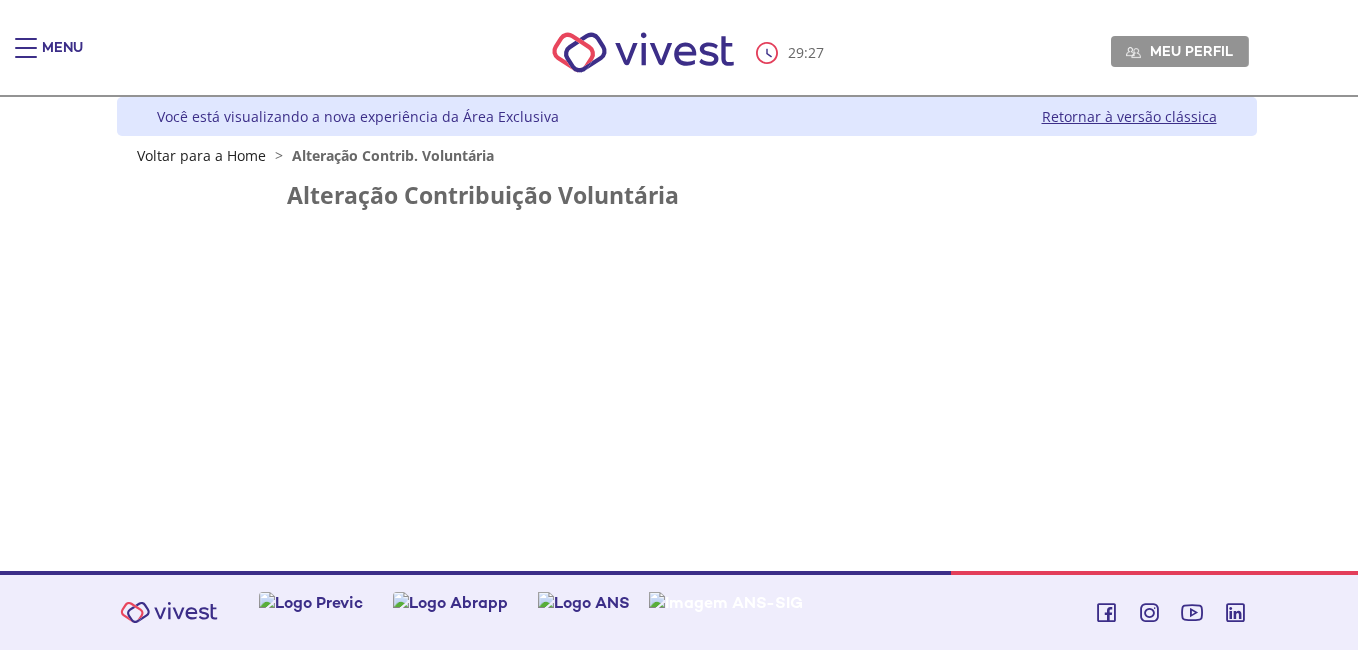 click on "Retornar à versão clássica" at bounding box center [1129, 116] 